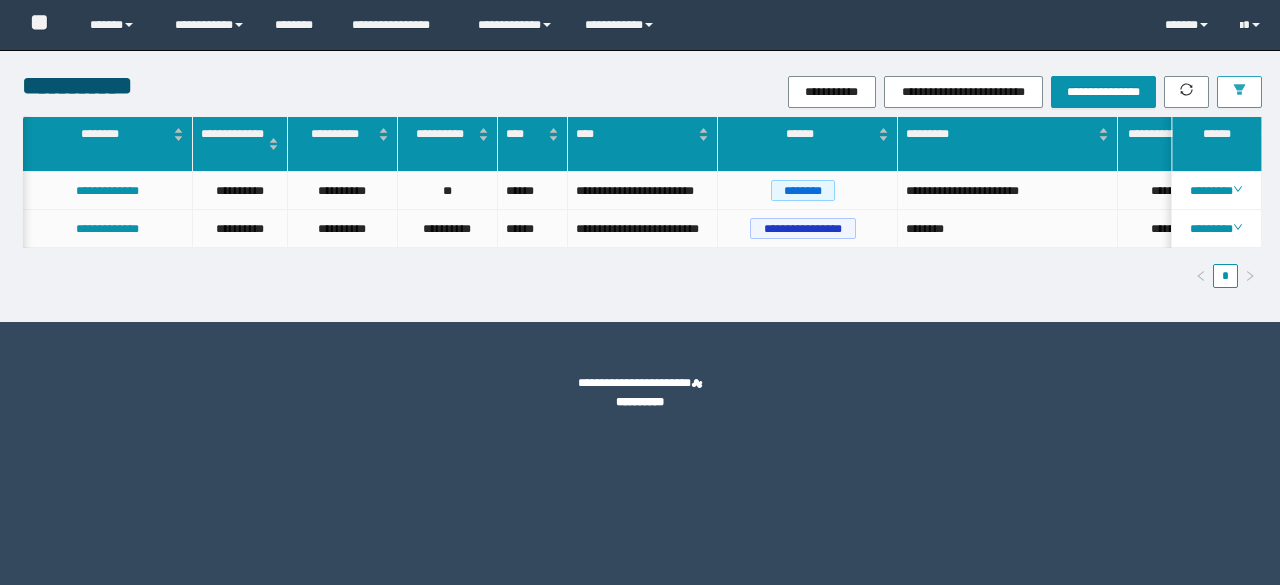scroll, scrollTop: 0, scrollLeft: 0, axis: both 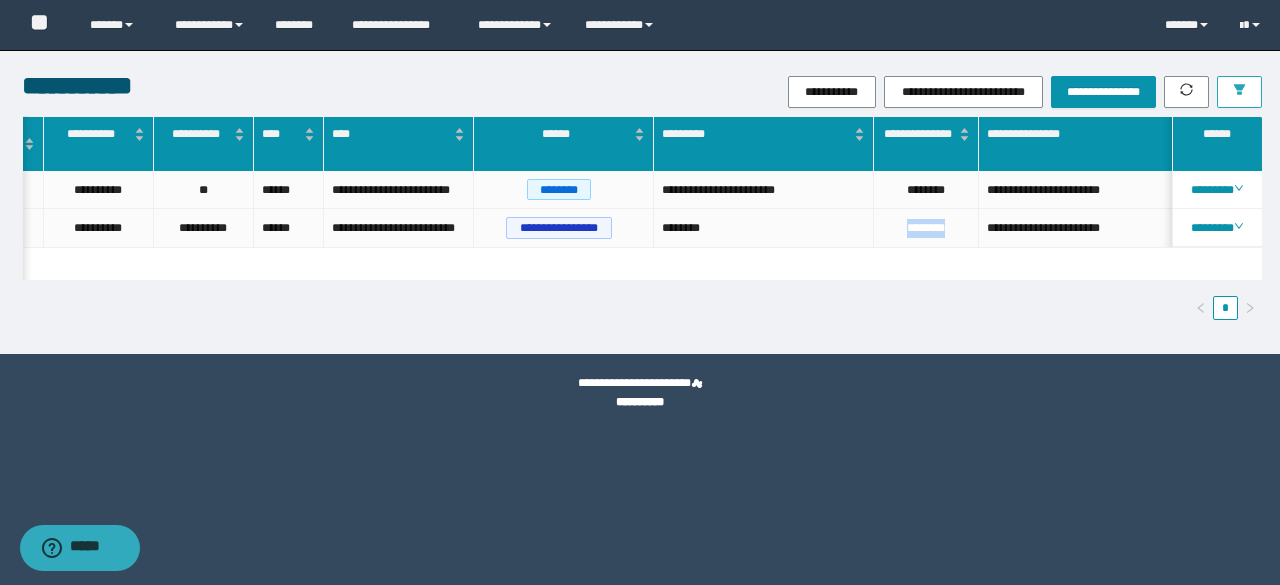 click 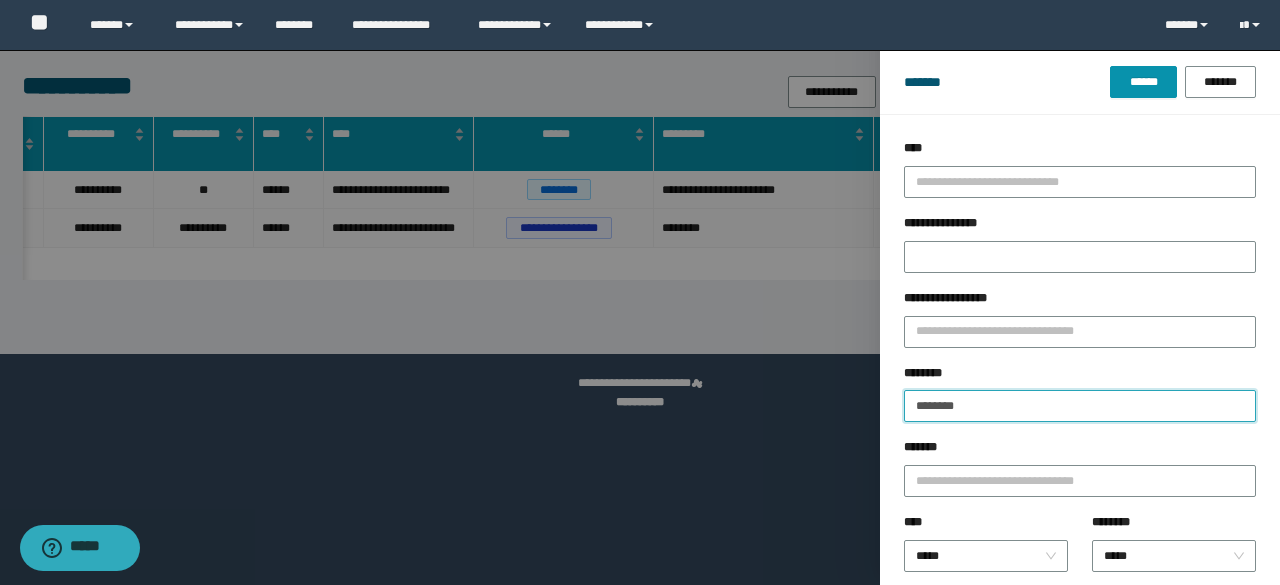 drag, startPoint x: 981, startPoint y: 405, endPoint x: 855, endPoint y: 408, distance: 126.035706 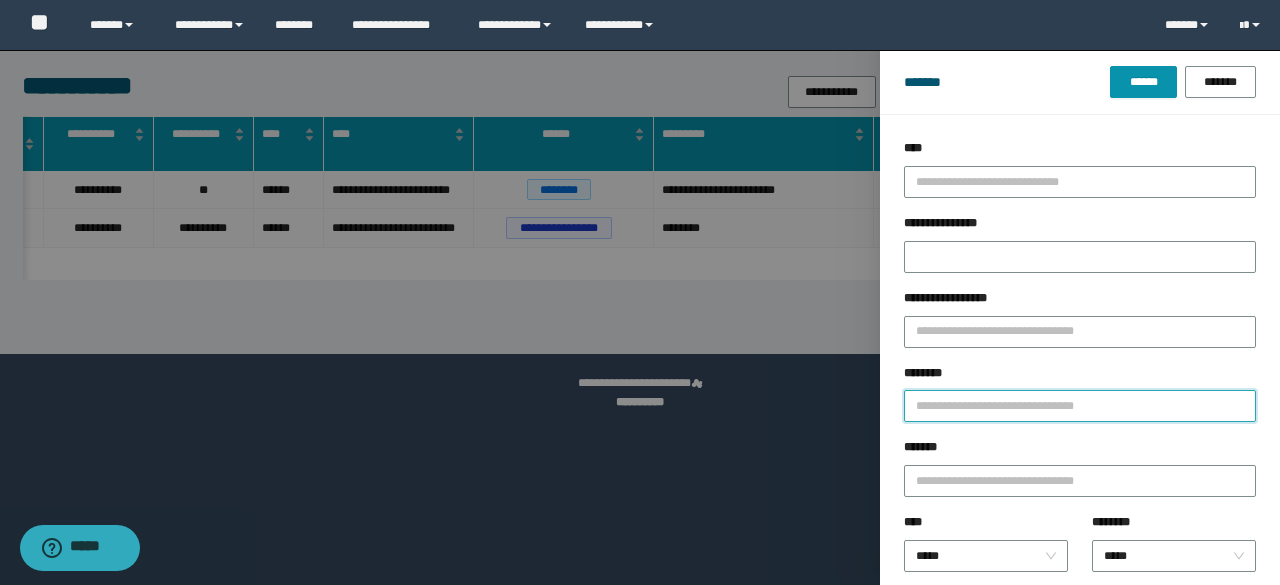 paste on "**********" 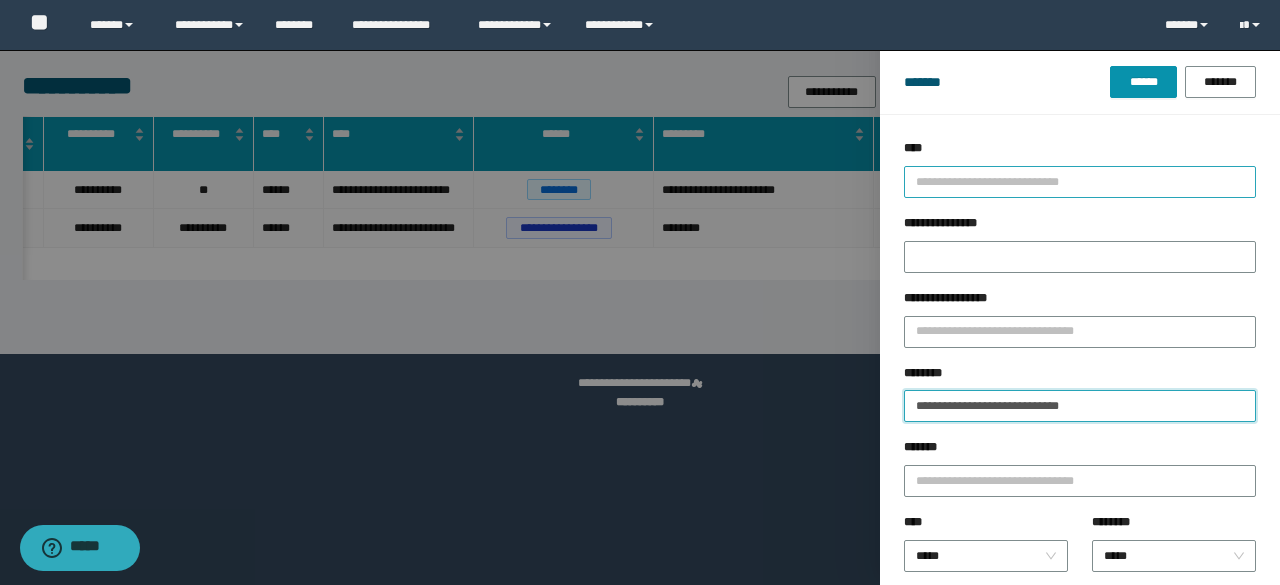 click on "******" at bounding box center (1143, 82) 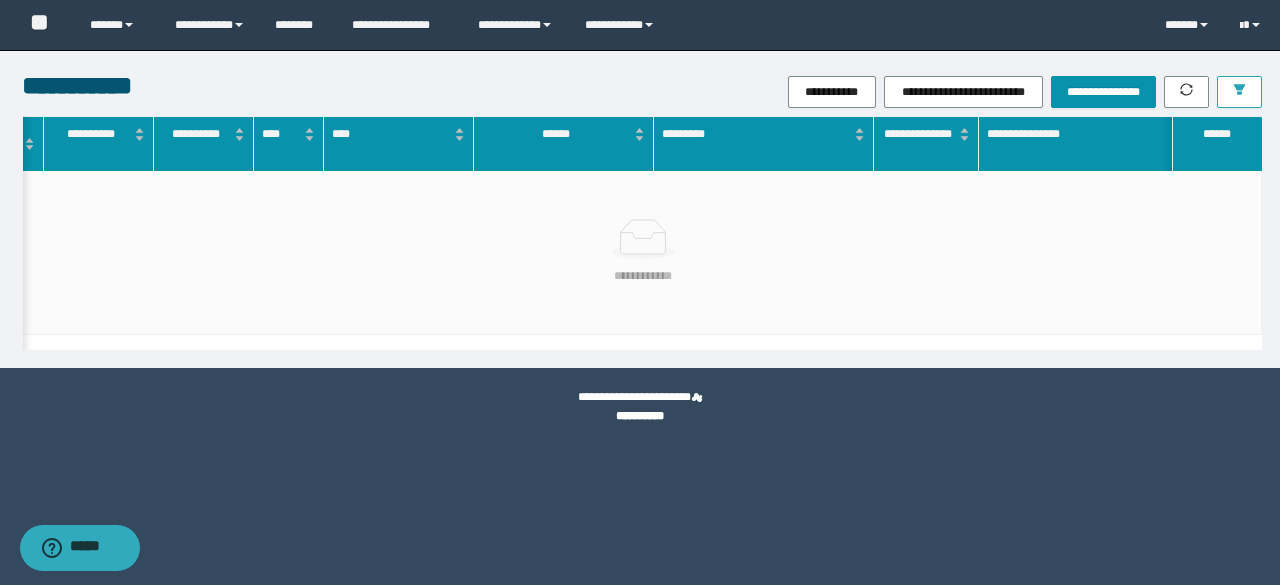 click at bounding box center (1239, 92) 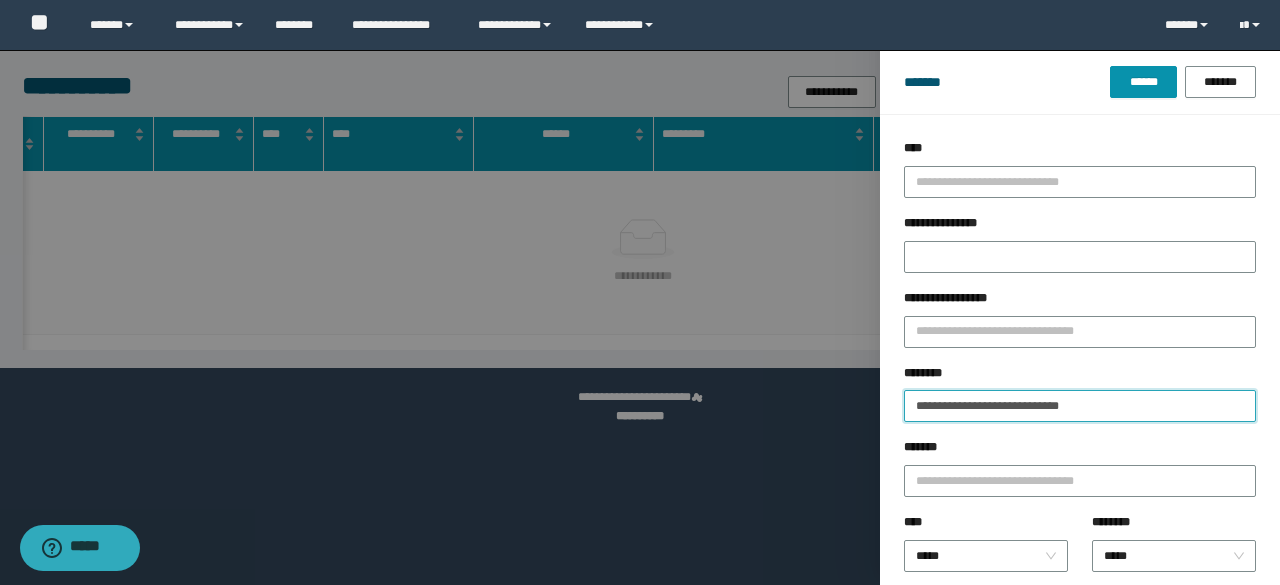 click on "**********" at bounding box center (1080, 406) 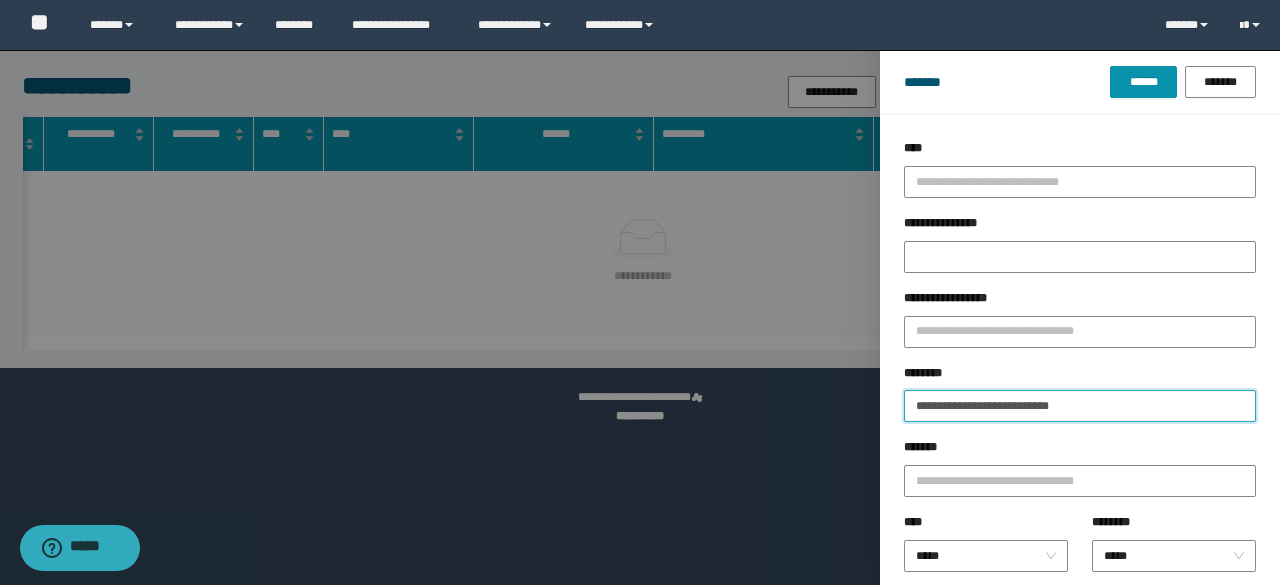 type on "**********" 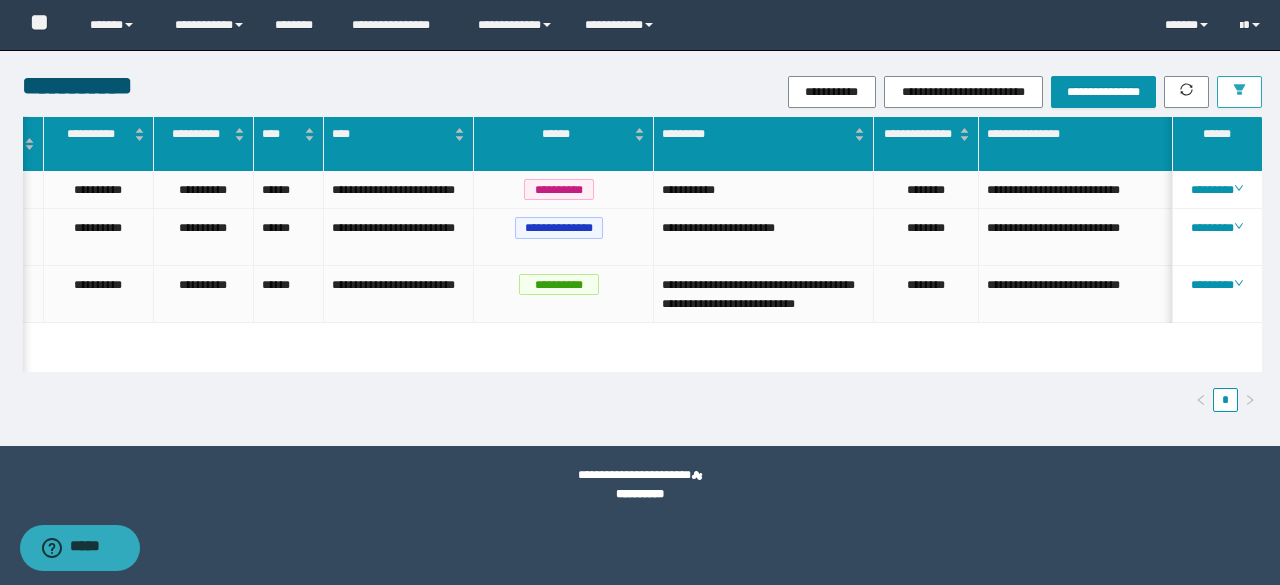 scroll, scrollTop: 0, scrollLeft: 248, axis: horizontal 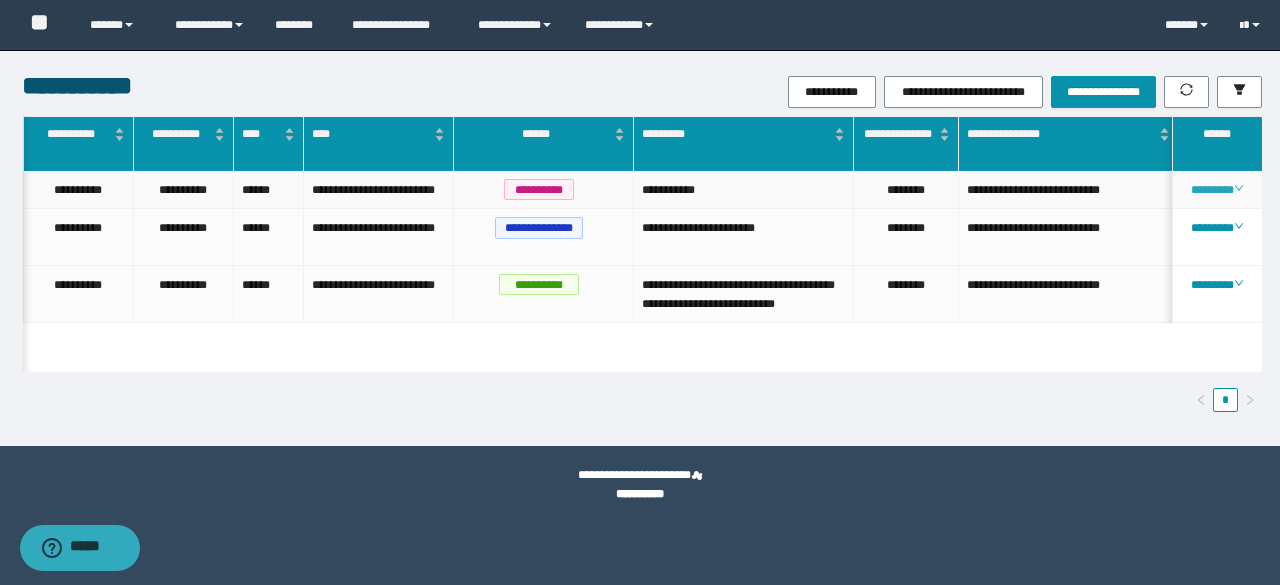 click 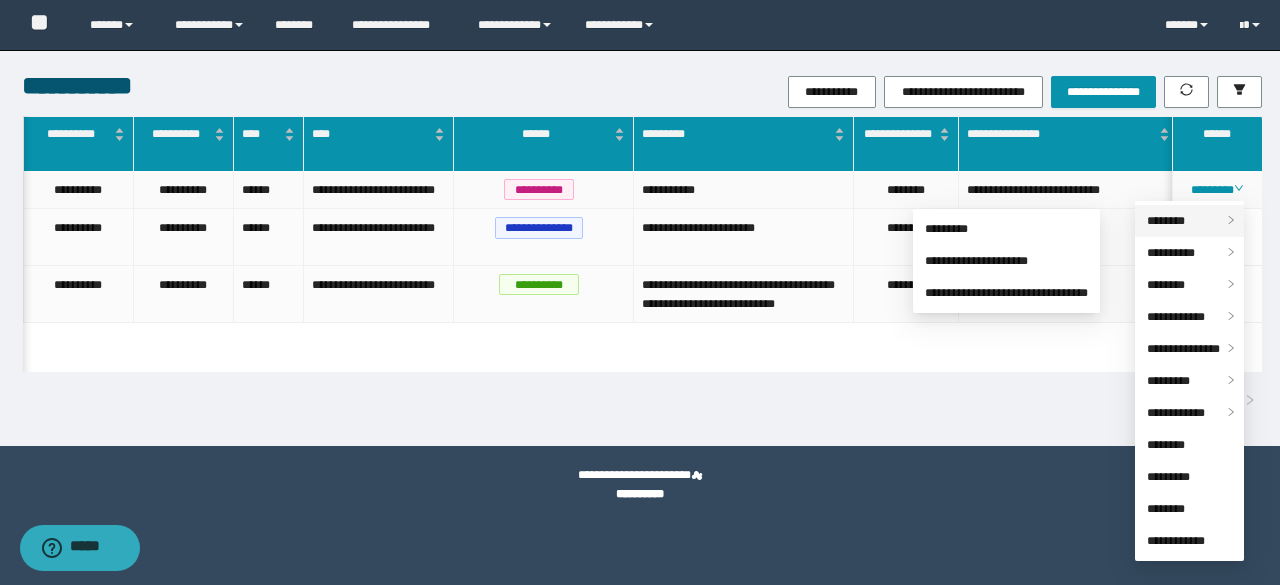 drag, startPoint x: 1179, startPoint y: 224, endPoint x: 1168, endPoint y: 228, distance: 11.7046995 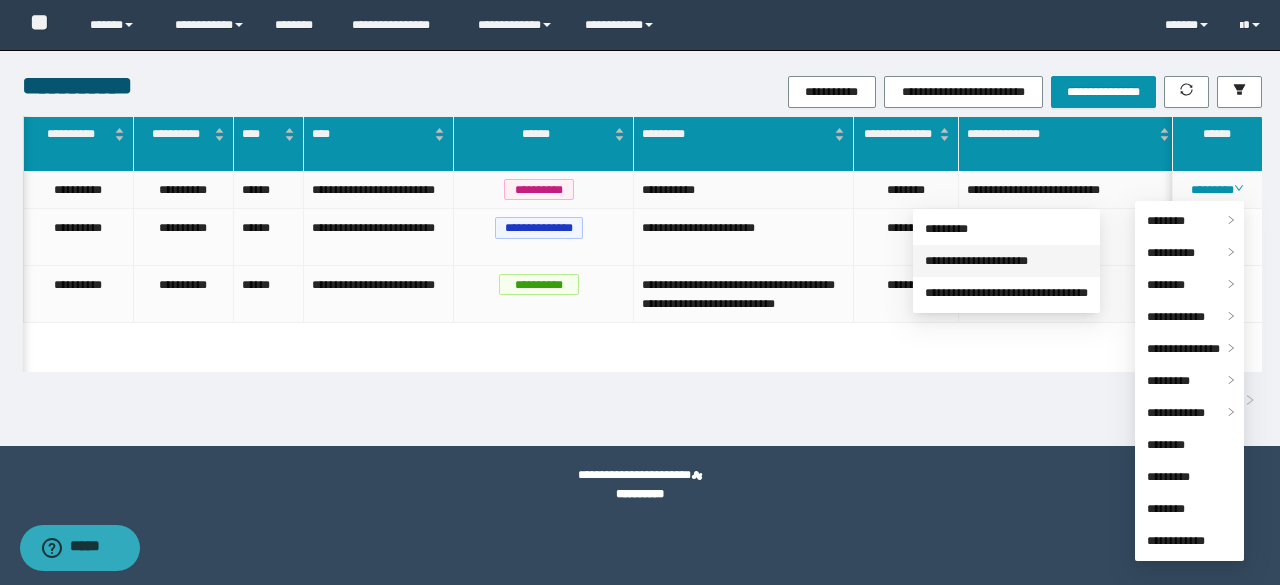 click on "**********" at bounding box center (976, 261) 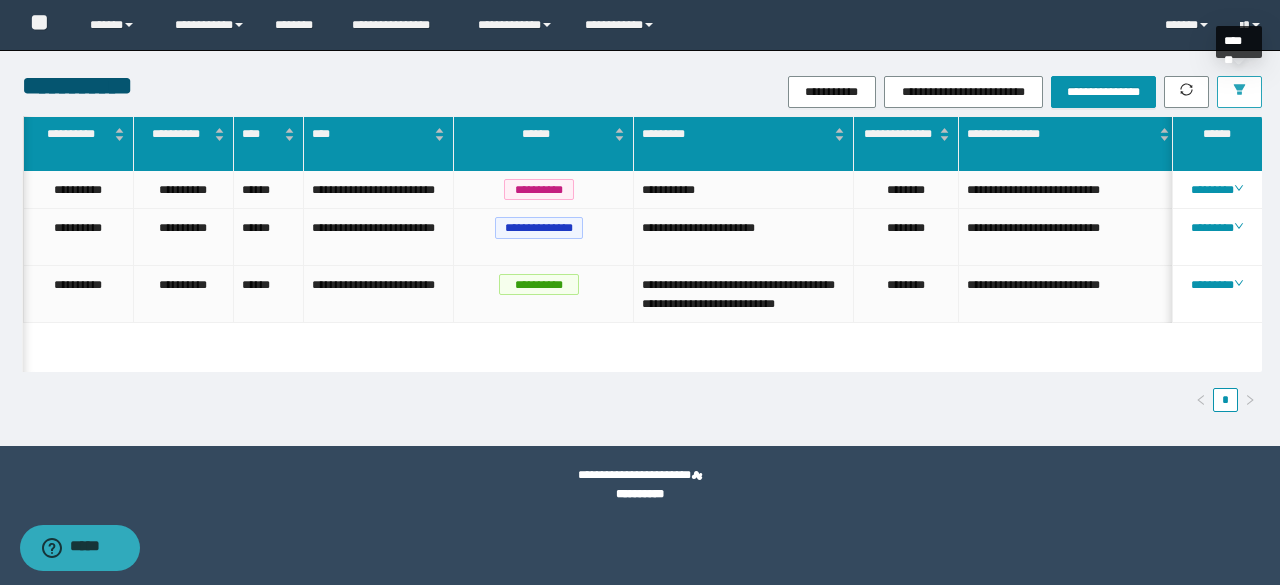 click 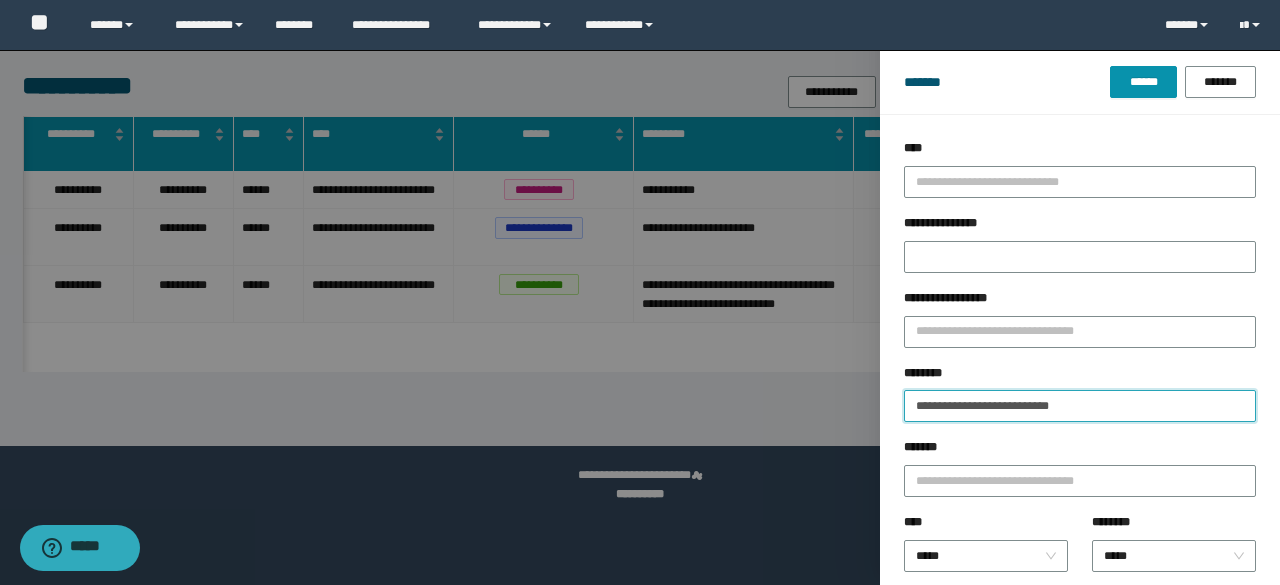 drag, startPoint x: 1114, startPoint y: 405, endPoint x: 883, endPoint y: 403, distance: 231.00865 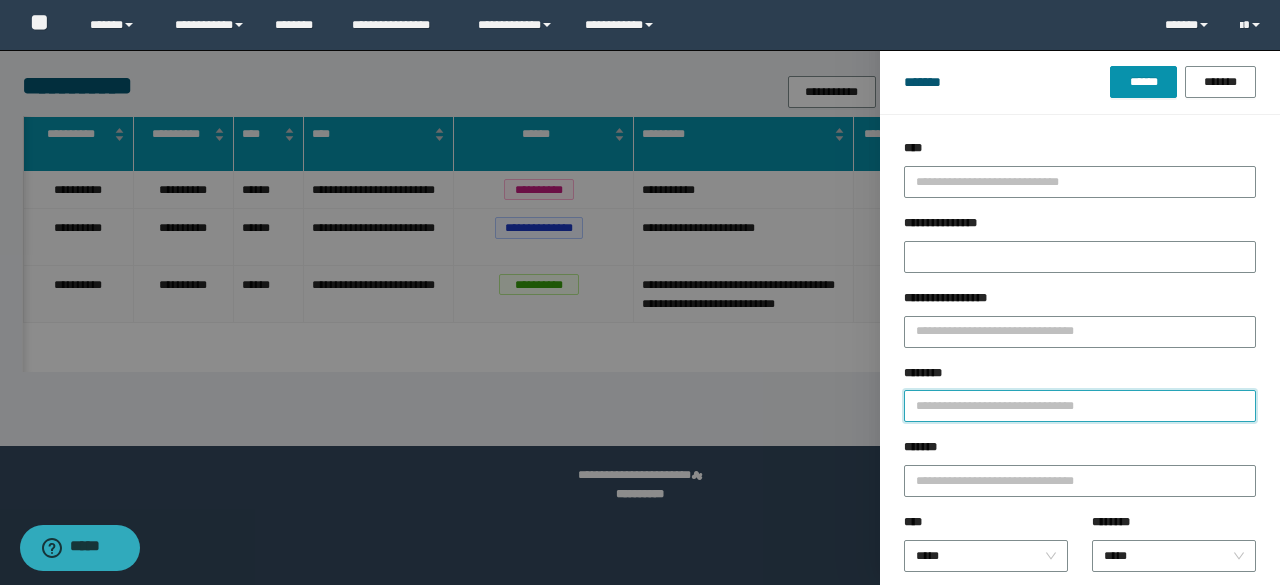 paste on "********" 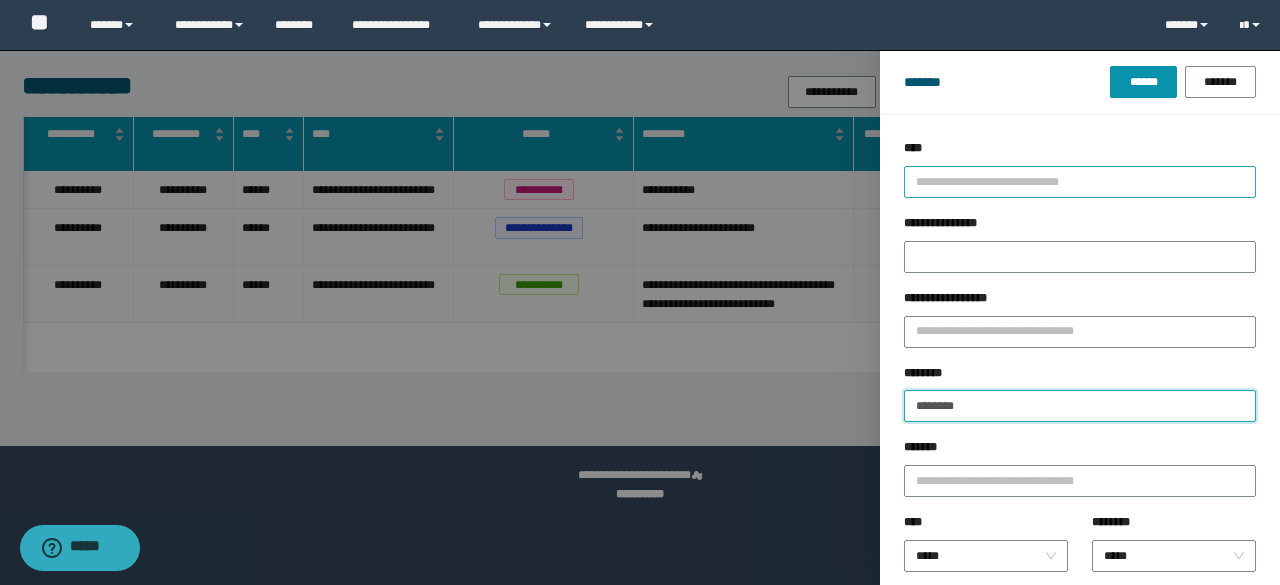 type on "********" 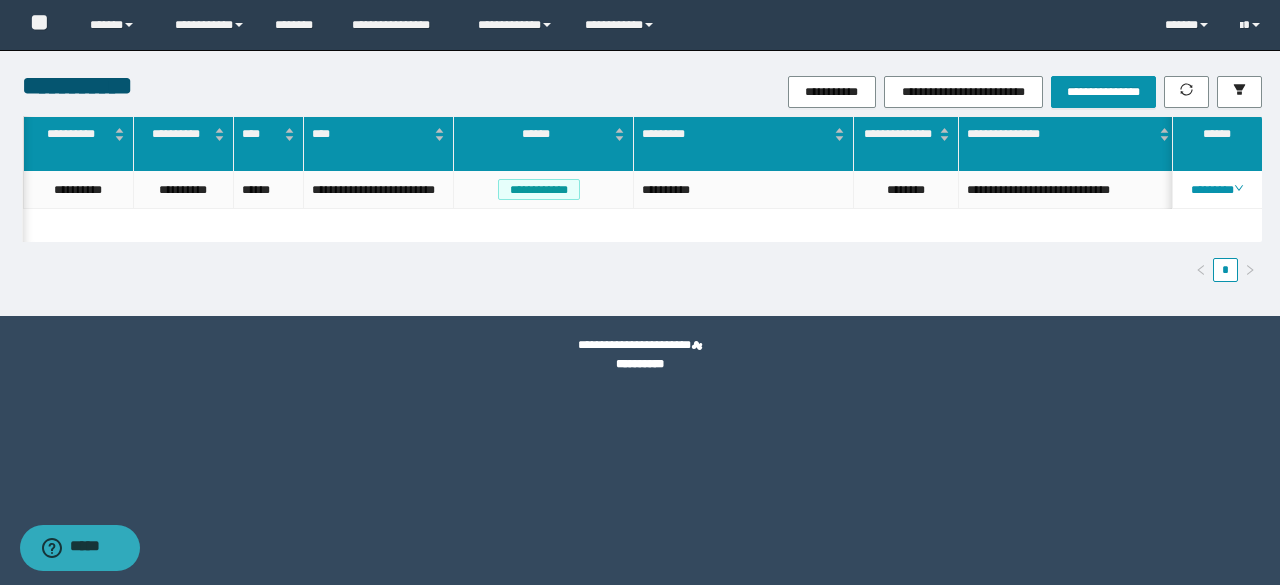 click on "[FIRST] [LAST] [LAST] [LAST] [LAST] [LAST] [LAST] [LAST] [LAST] [LAST] [LAST] [LAST] [LAST] [LAST] [LAST] [LAST]                                 [LAST] [LAST] [LAST] [LAST] [LAST] [LAST] [LAST] [LAST] [LAST] [LAST] [LAST] [LAST] [LAST] [LAST] [LAST] [LAST]" at bounding box center [642, 199] 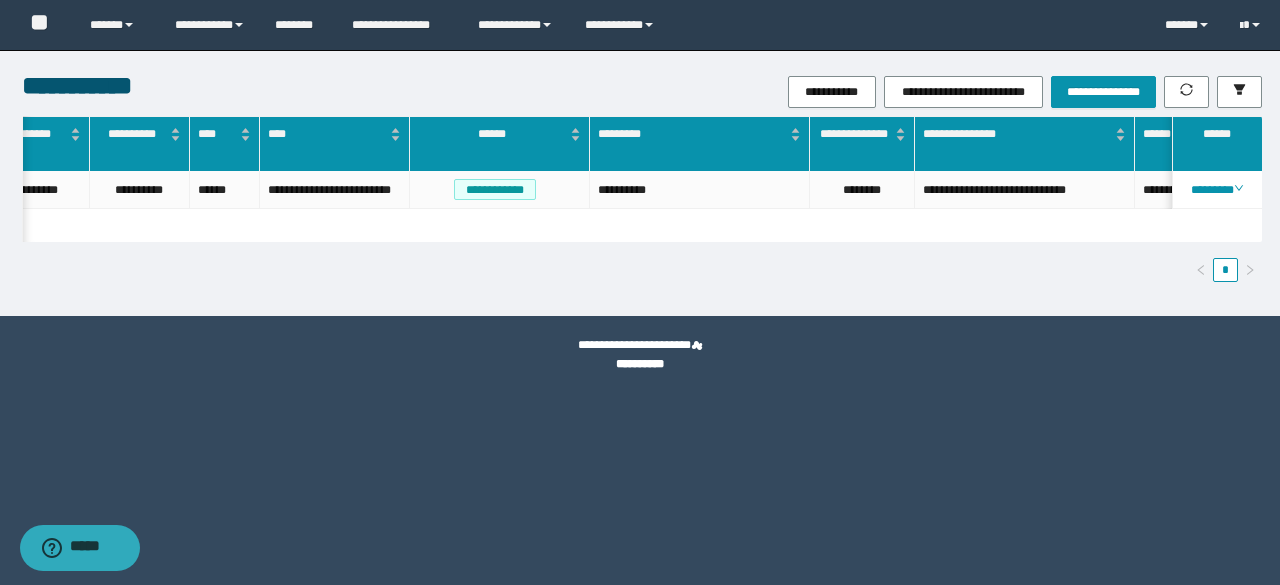 scroll, scrollTop: 0, scrollLeft: 311, axis: horizontal 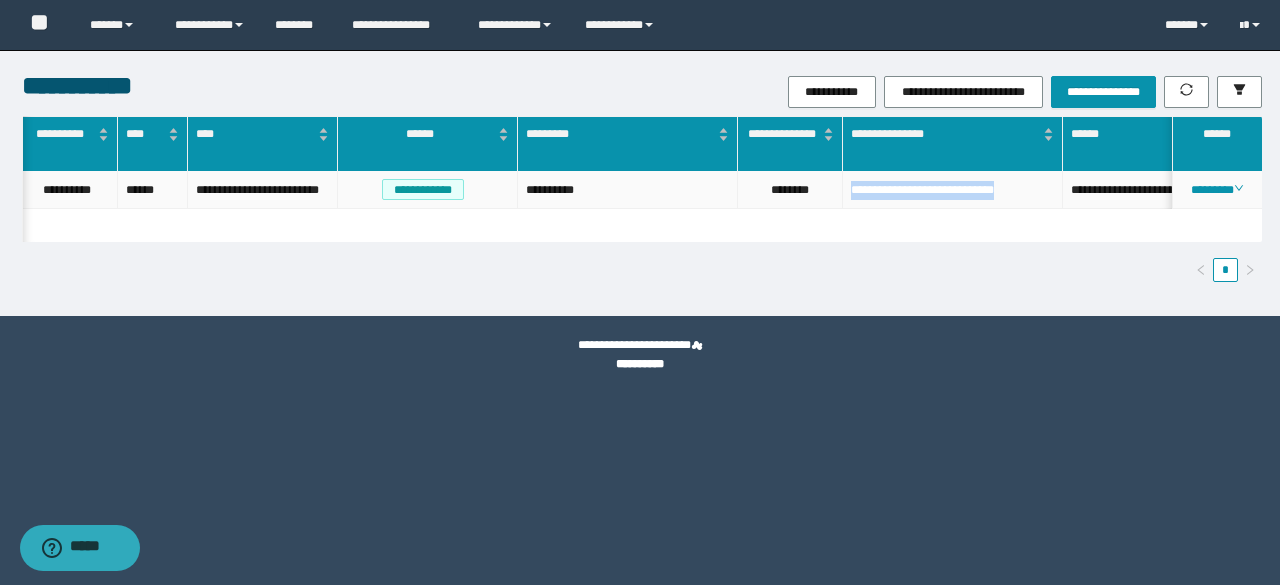 drag, startPoint x: 1052, startPoint y: 194, endPoint x: 848, endPoint y: 196, distance: 204.0098 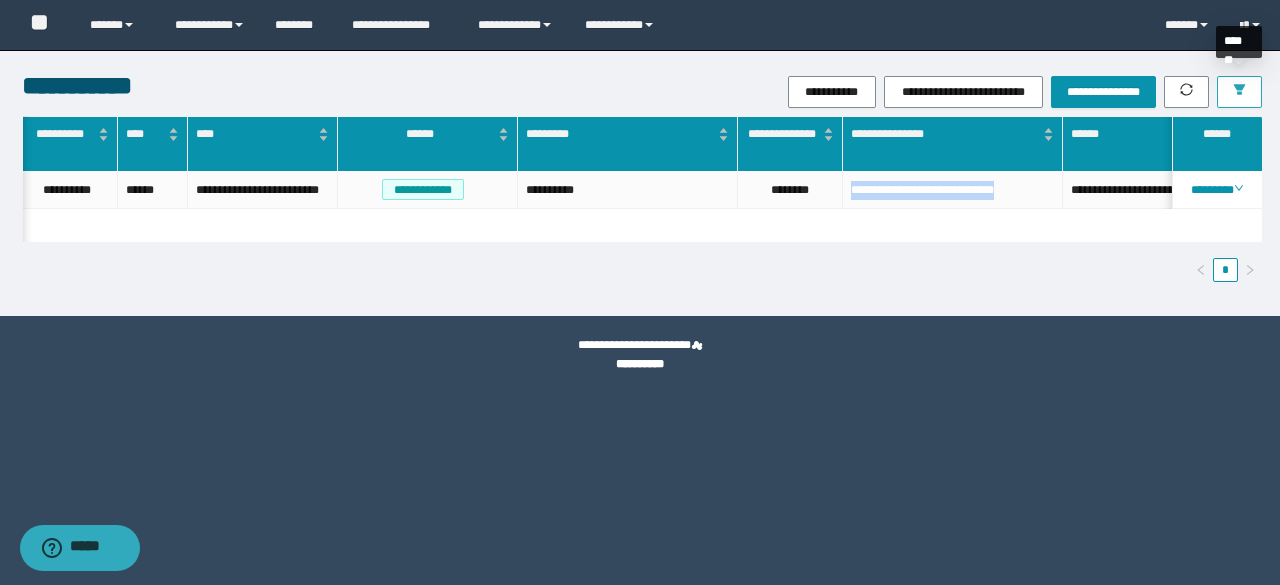 click at bounding box center (1239, 91) 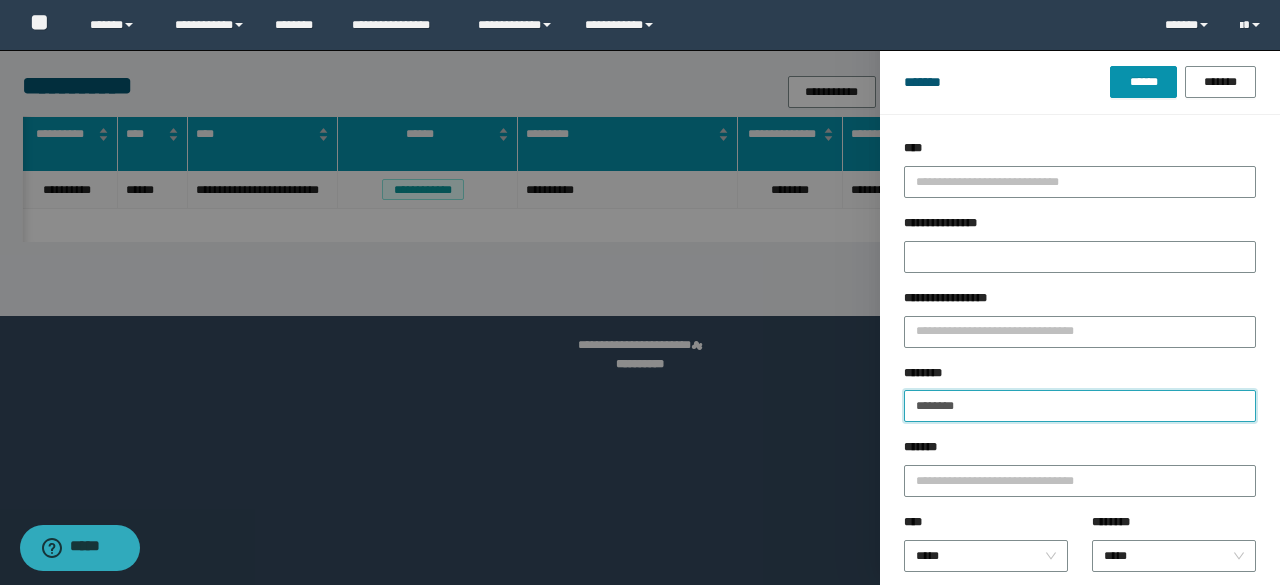 drag, startPoint x: 906, startPoint y: 400, endPoint x: 888, endPoint y: 408, distance: 19.697716 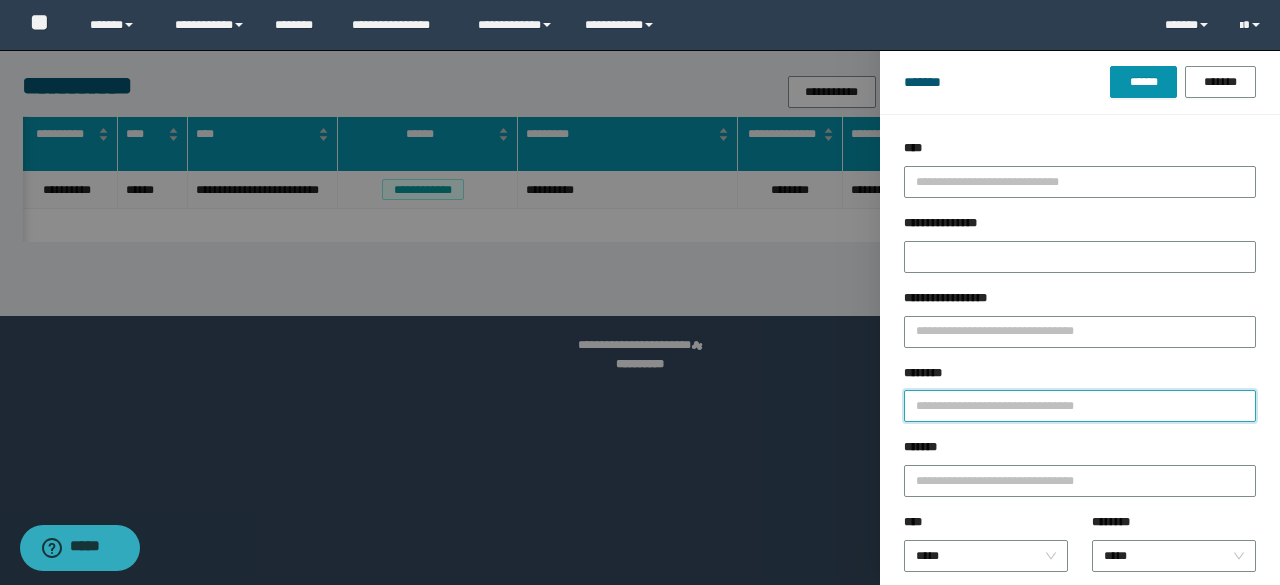 paste on "********" 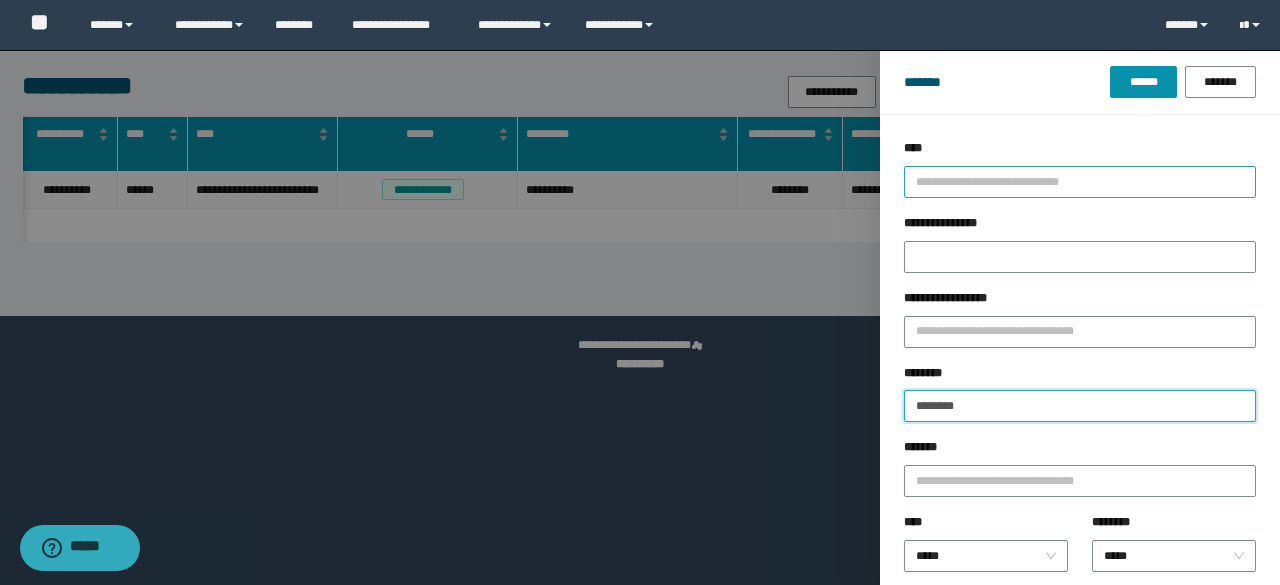 type on "********" 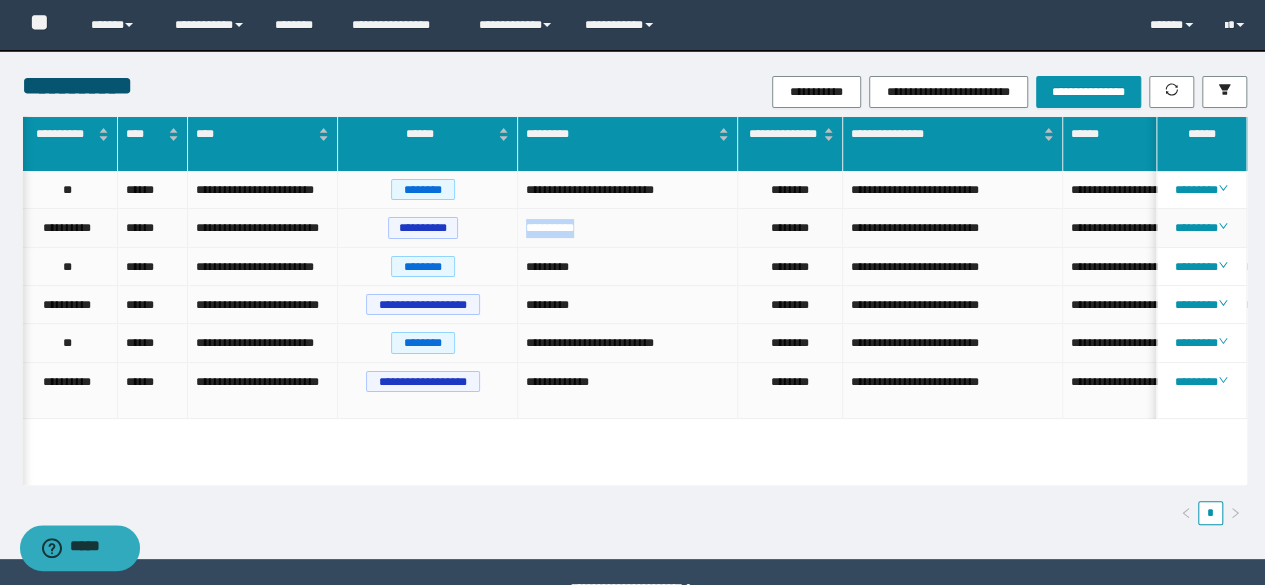 drag, startPoint x: 613, startPoint y: 229, endPoint x: 521, endPoint y: 226, distance: 92.0489 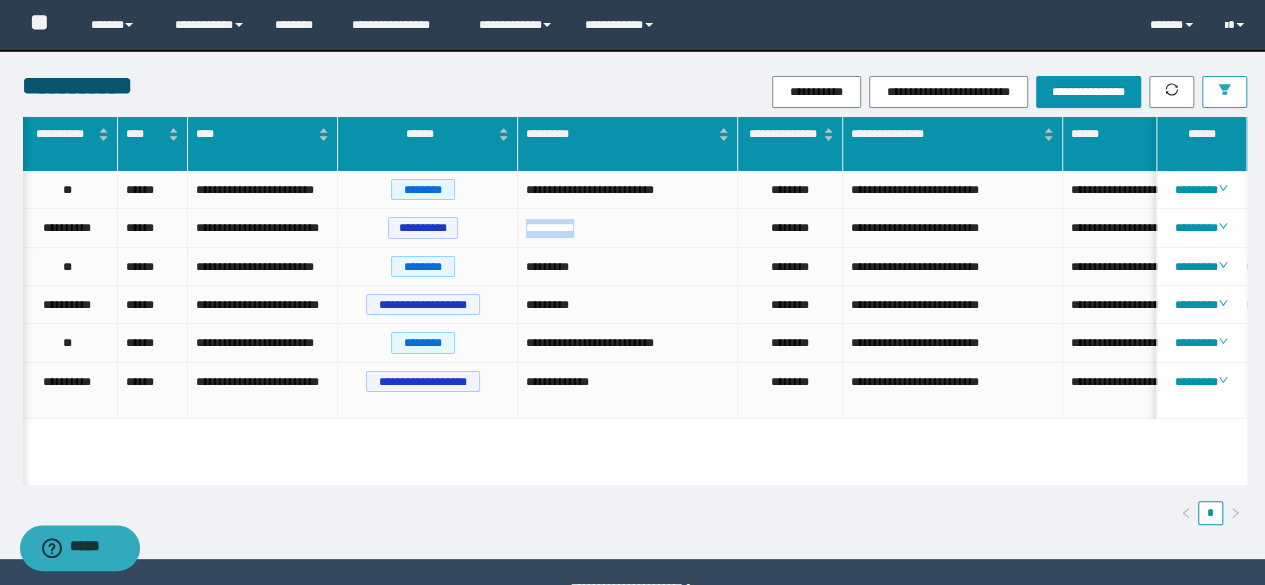 click 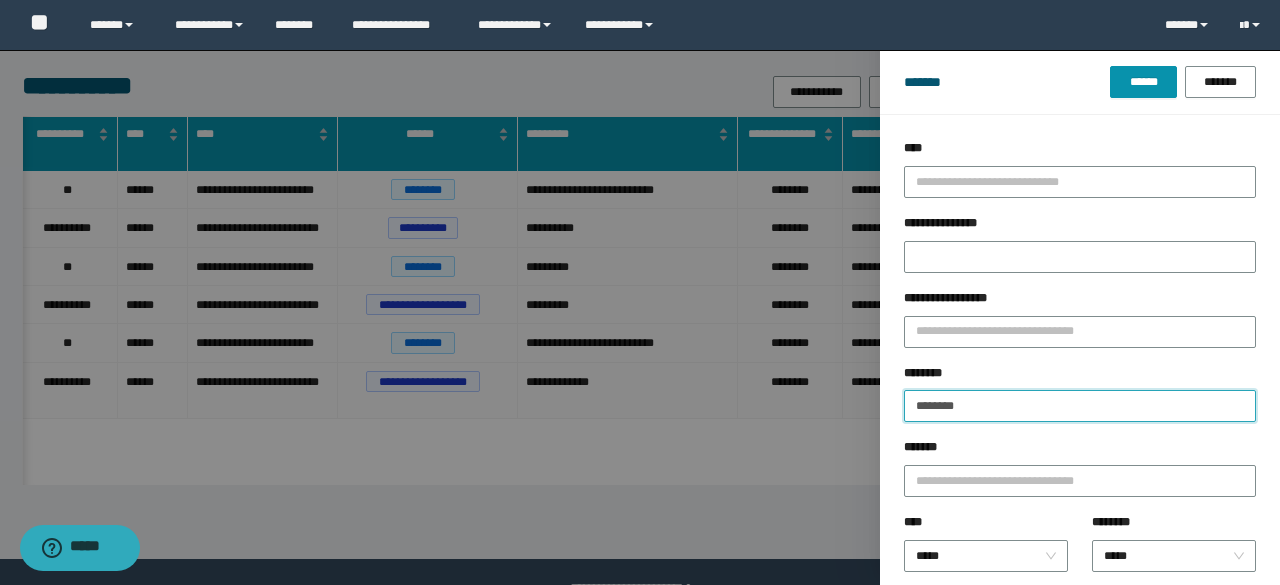 drag, startPoint x: 993, startPoint y: 408, endPoint x: 825, endPoint y: 406, distance: 168.0119 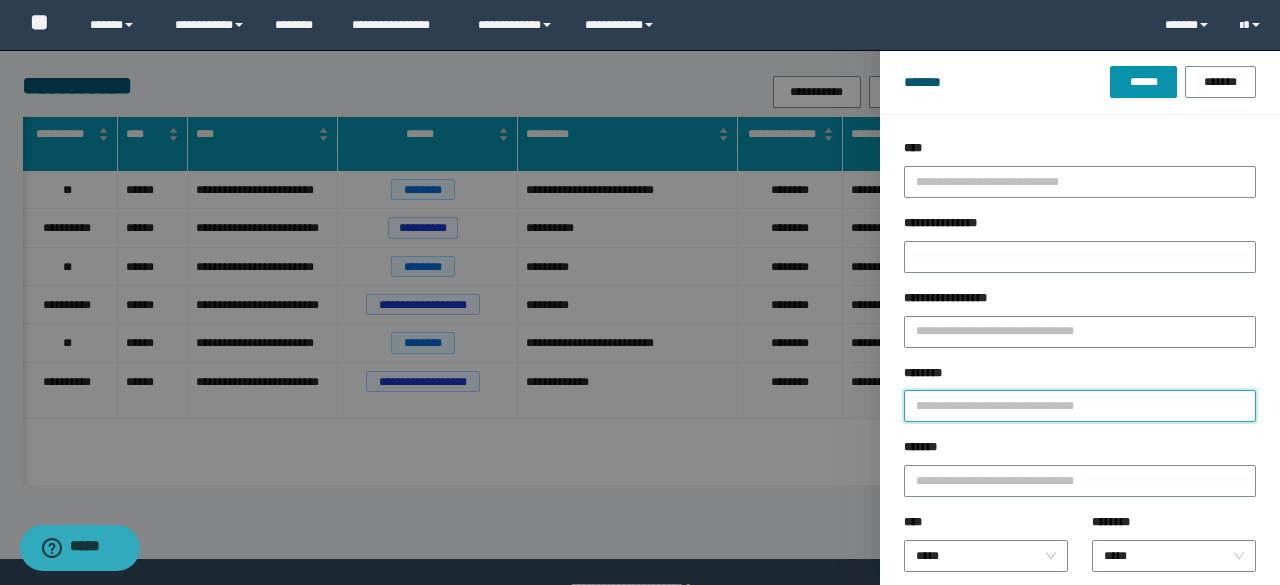 paste on "********" 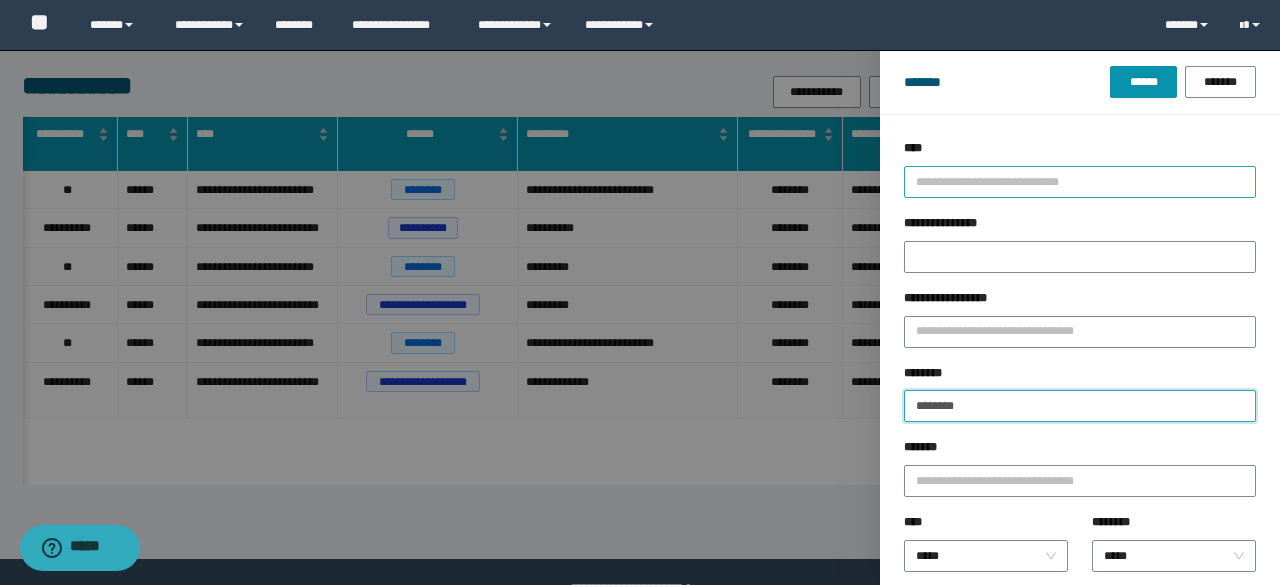 type on "********" 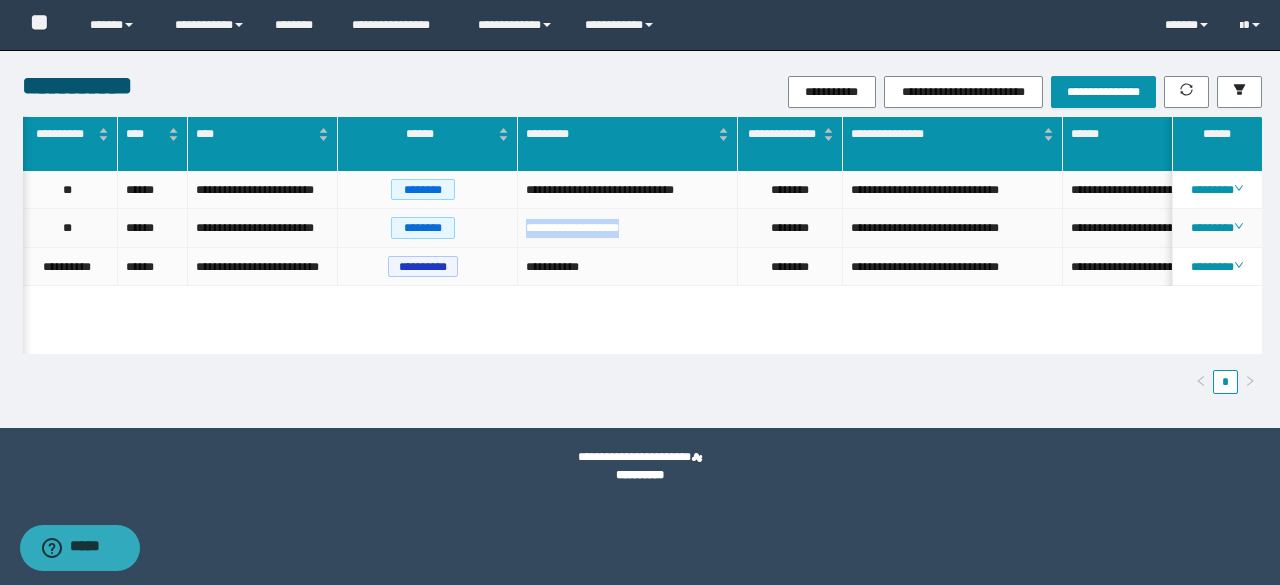 drag, startPoint x: 659, startPoint y: 248, endPoint x: 523, endPoint y: 244, distance: 136.0588 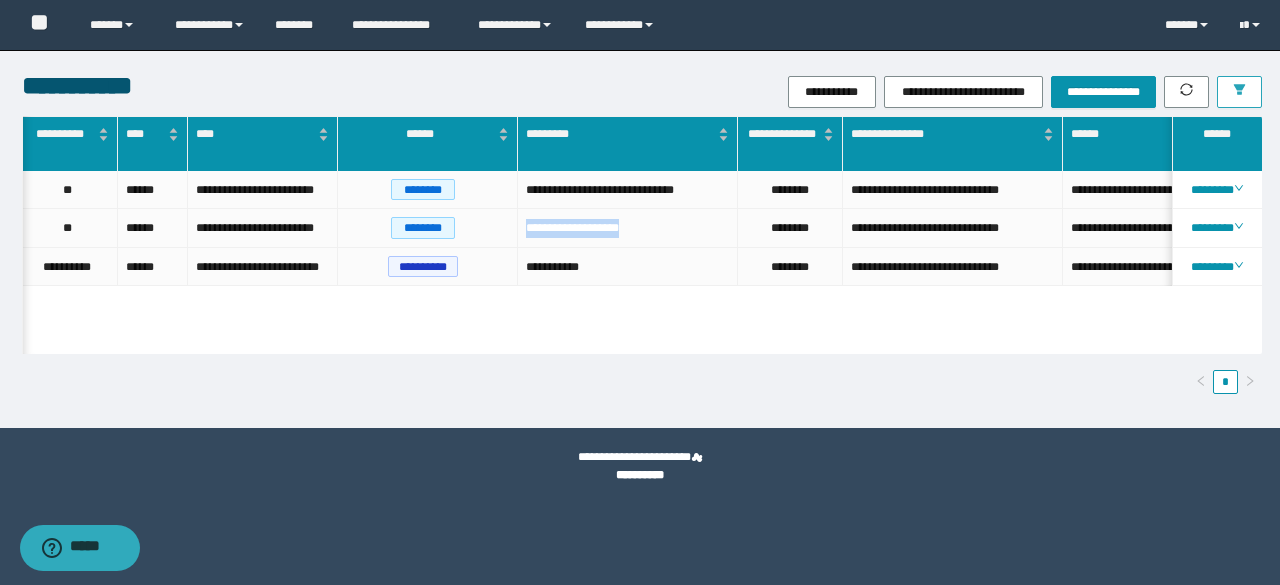 click at bounding box center (1239, 92) 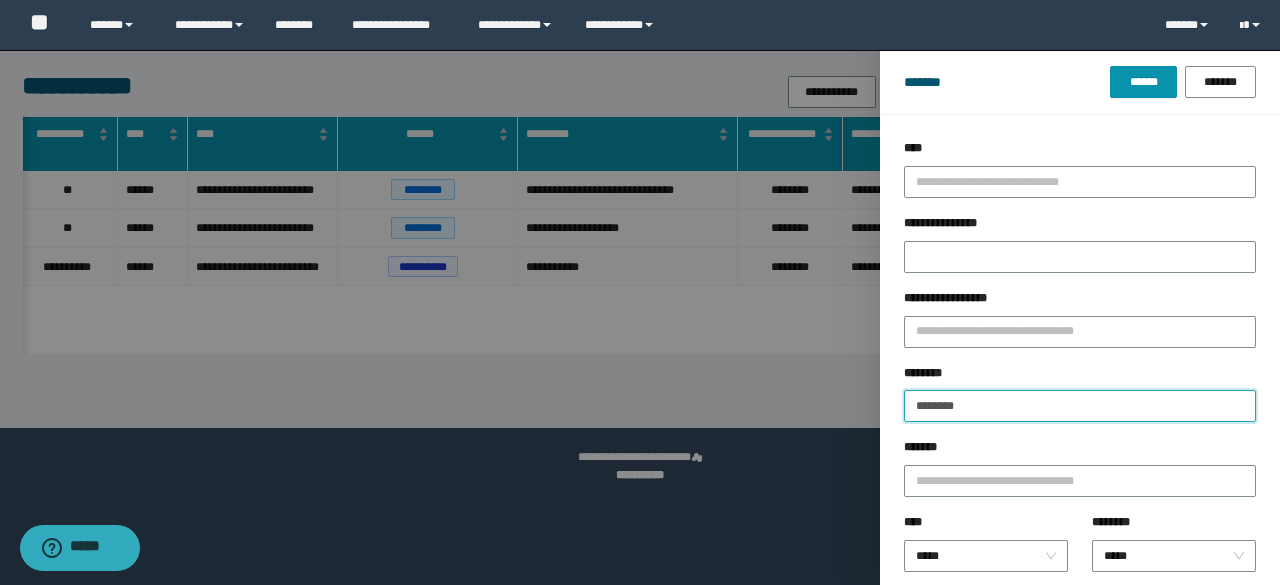 drag, startPoint x: 948, startPoint y: 393, endPoint x: 832, endPoint y: 387, distance: 116.15507 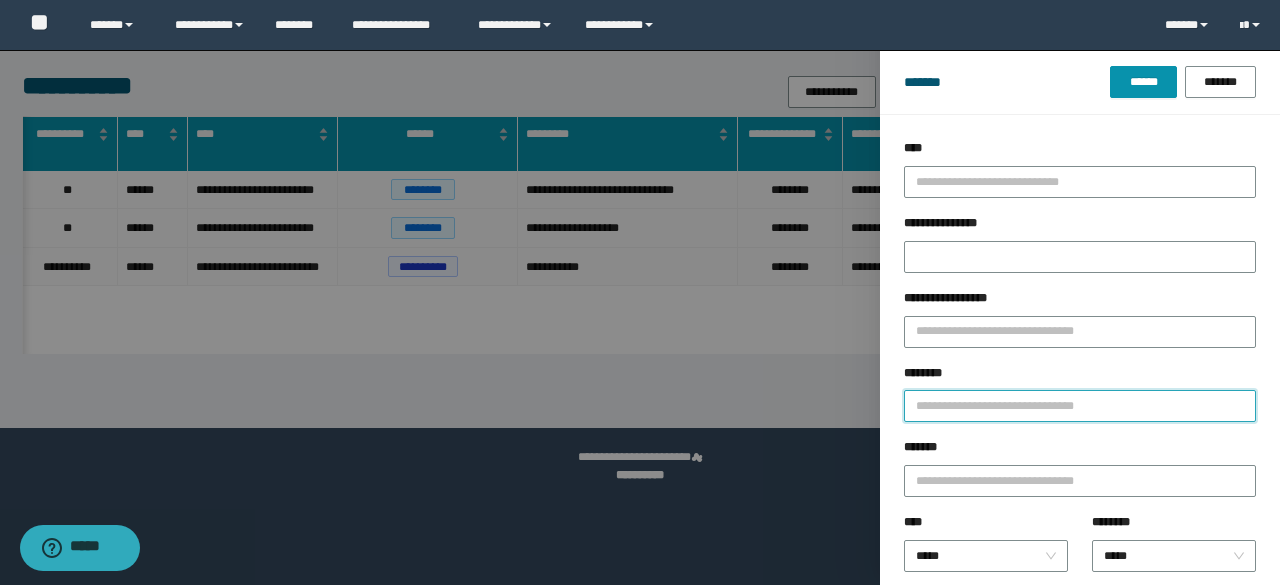 paste on "**********" 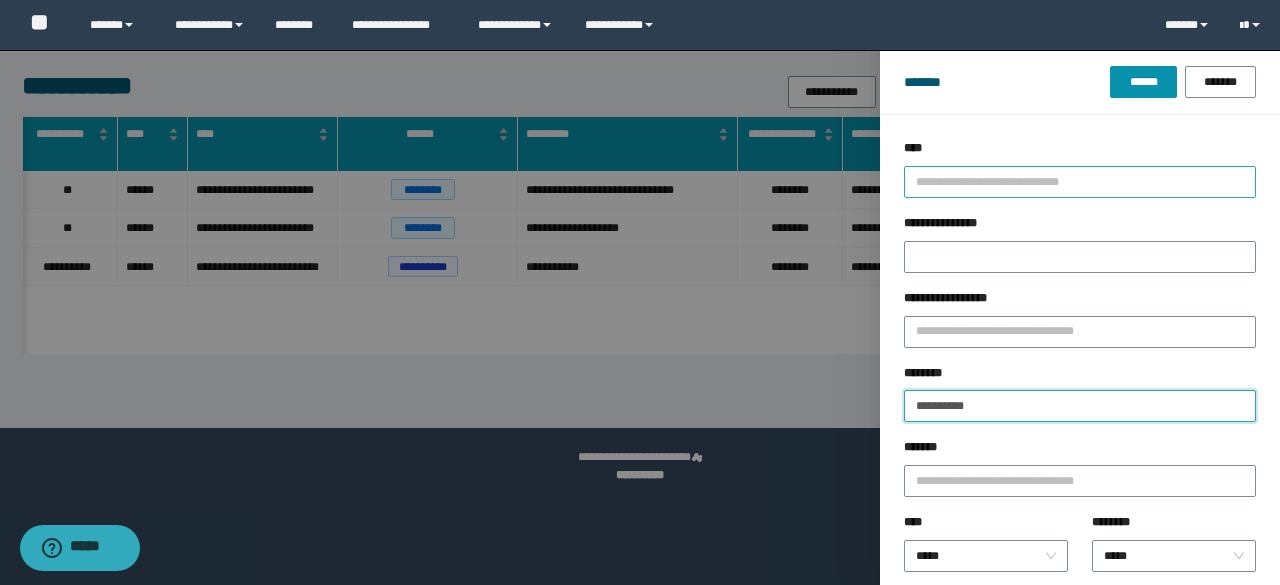 type on "**********" 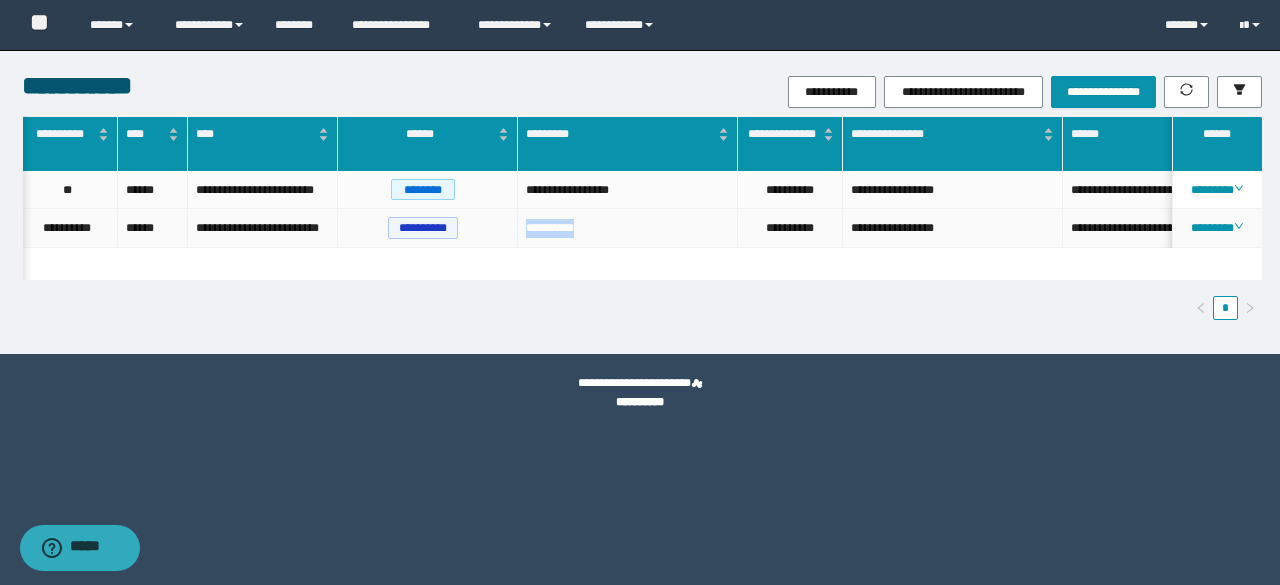 drag, startPoint x: 603, startPoint y: 235, endPoint x: 513, endPoint y: 215, distance: 92.19544 